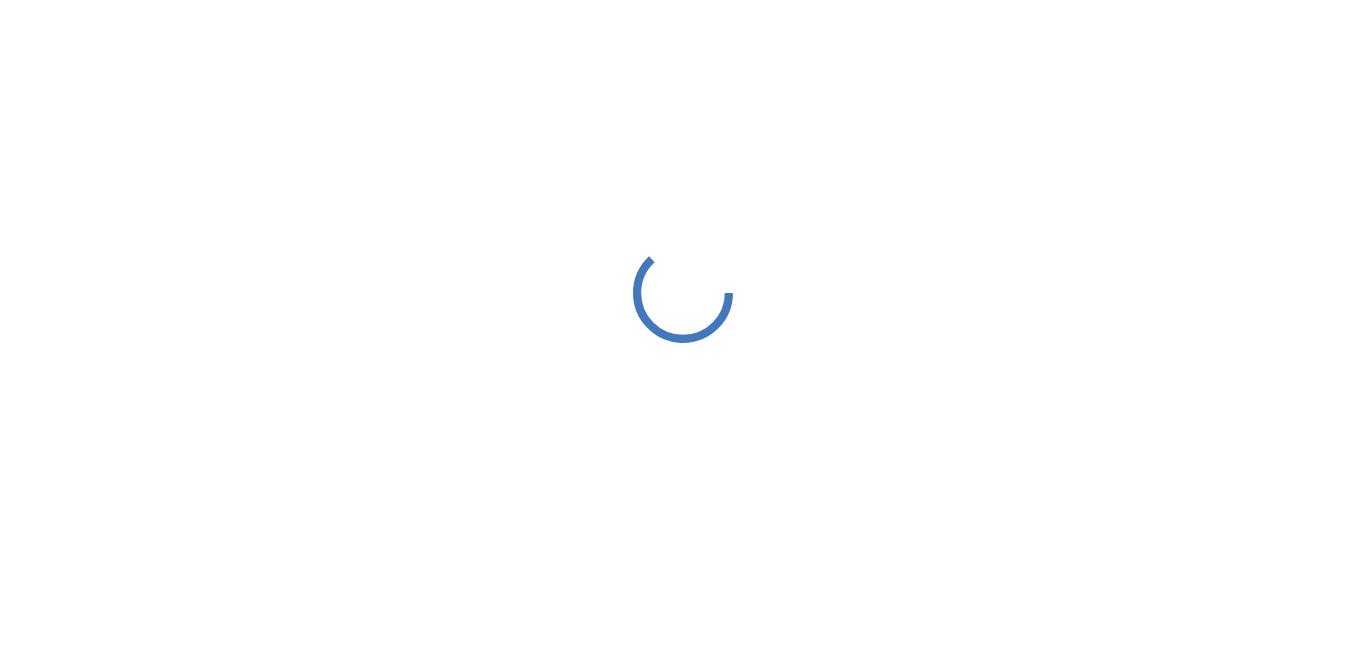 scroll, scrollTop: 0, scrollLeft: 0, axis: both 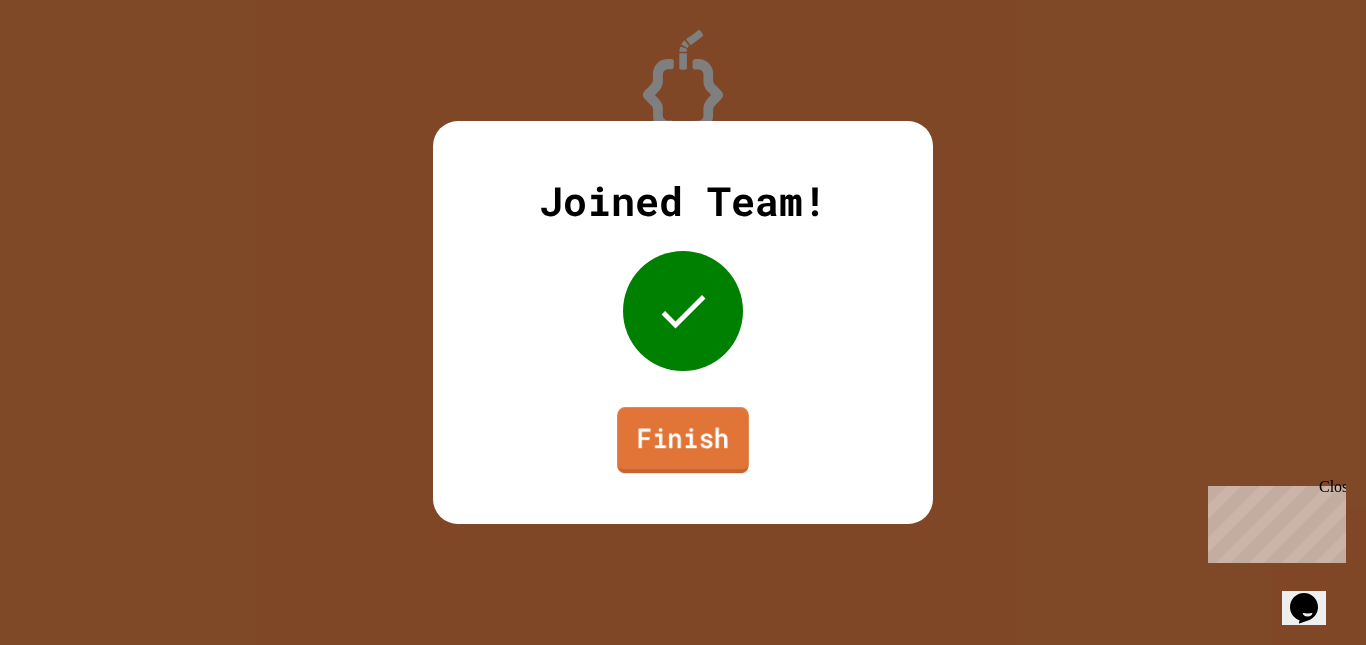 click on "Finish" at bounding box center [683, 440] 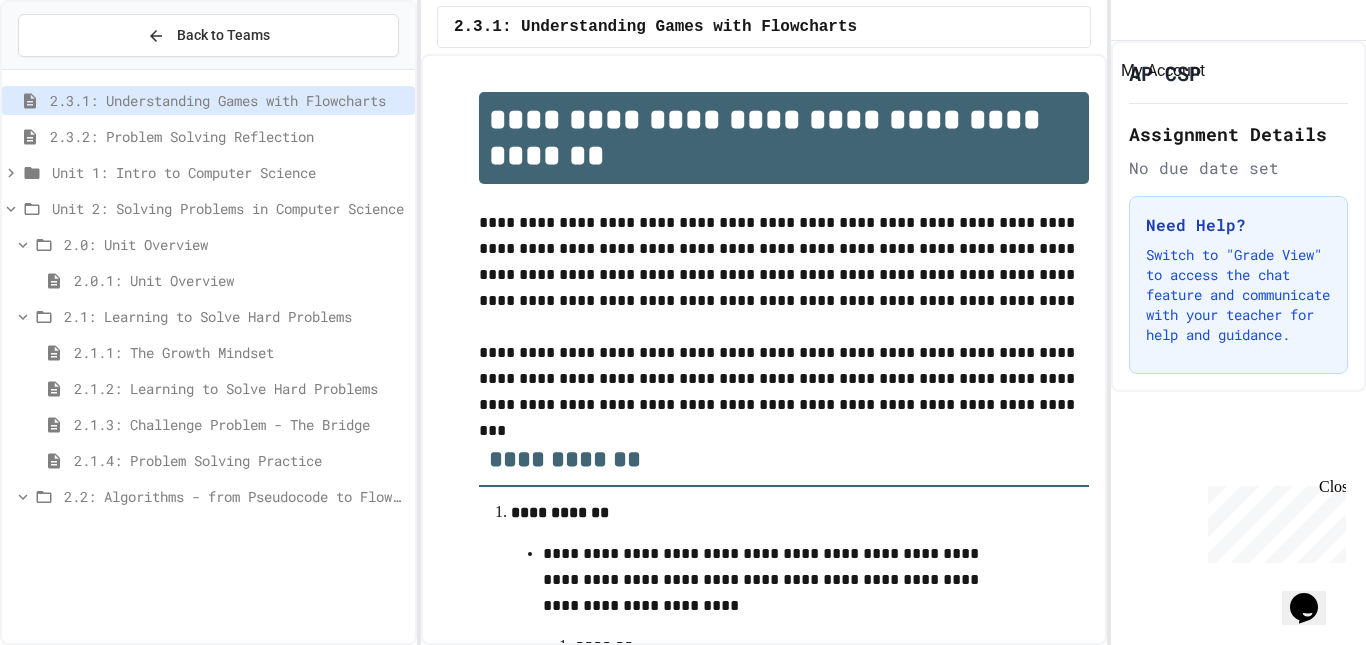 click 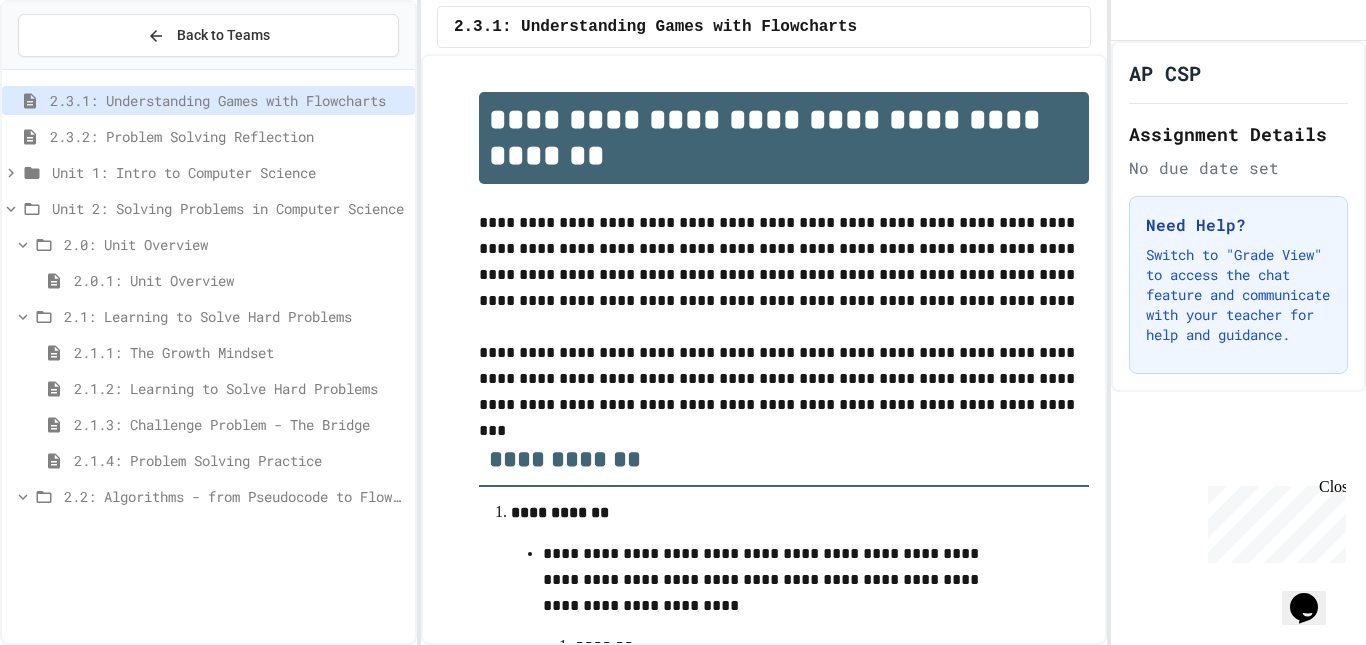 click at bounding box center (683, 645) 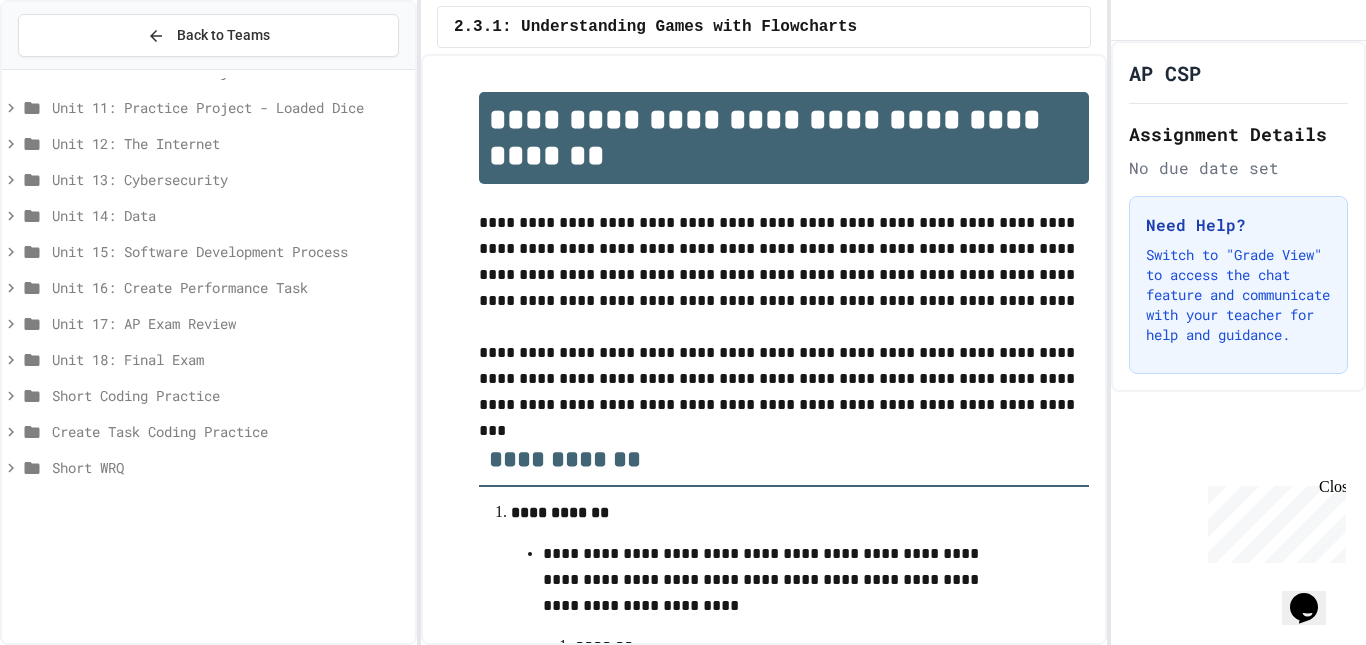 scroll, scrollTop: 1263, scrollLeft: 0, axis: vertical 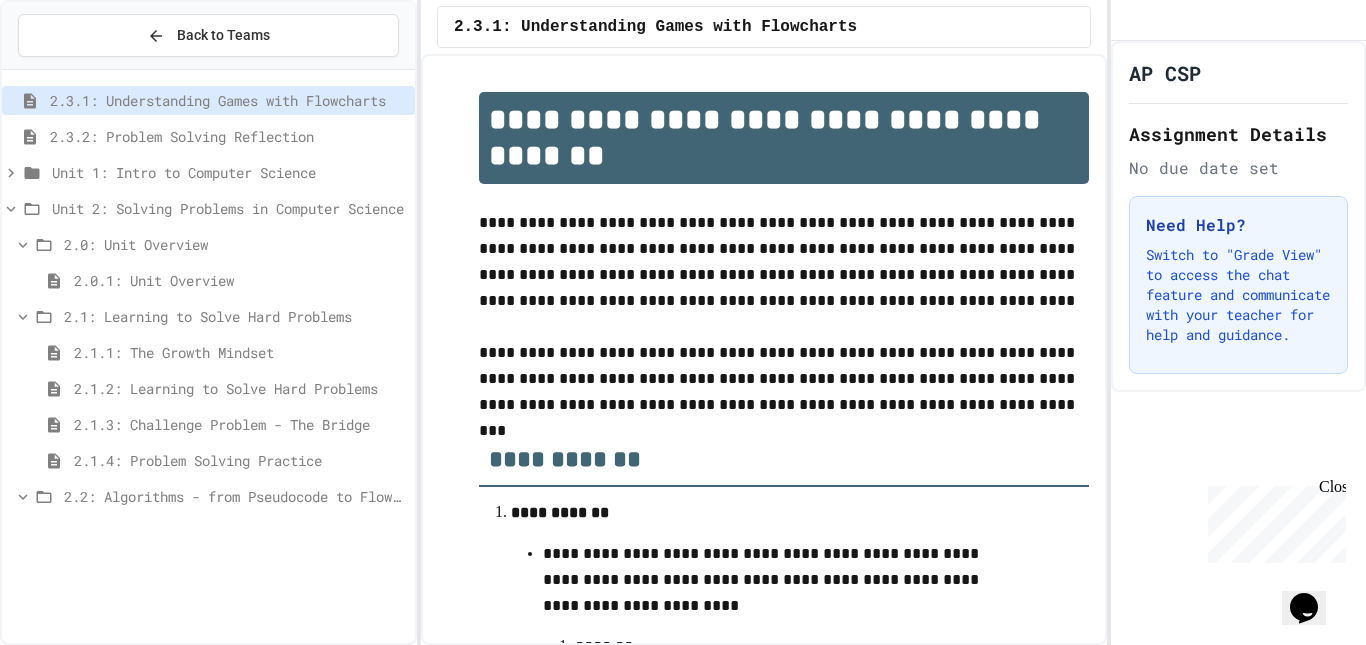 click on "Unit 1: Intro to Computer Science" at bounding box center (229, 172) 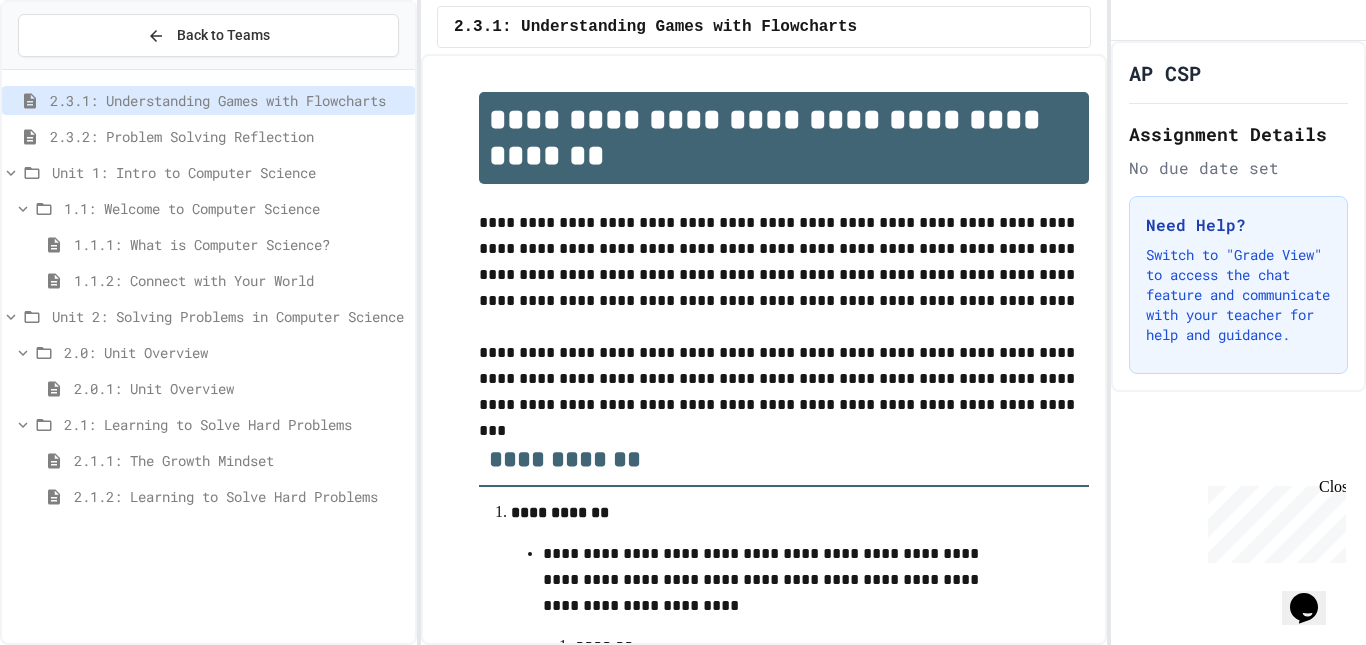click 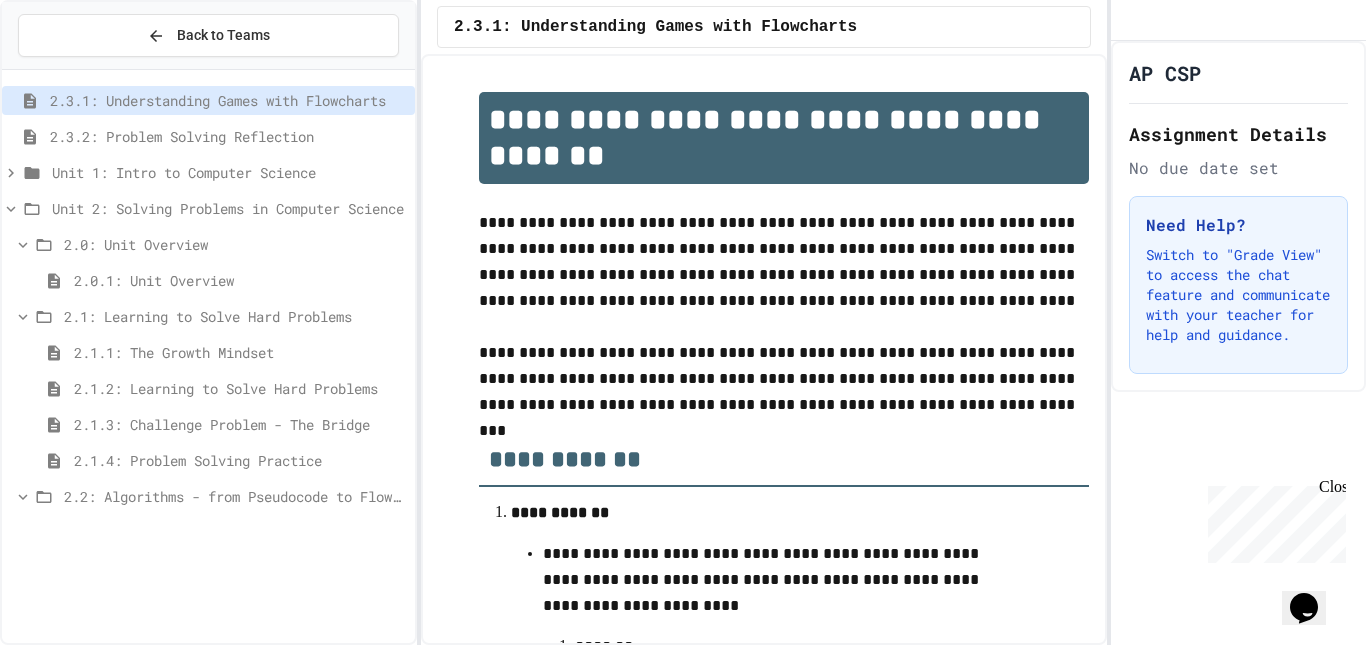 click on "Unit 1: Intro to Computer Science" at bounding box center (229, 172) 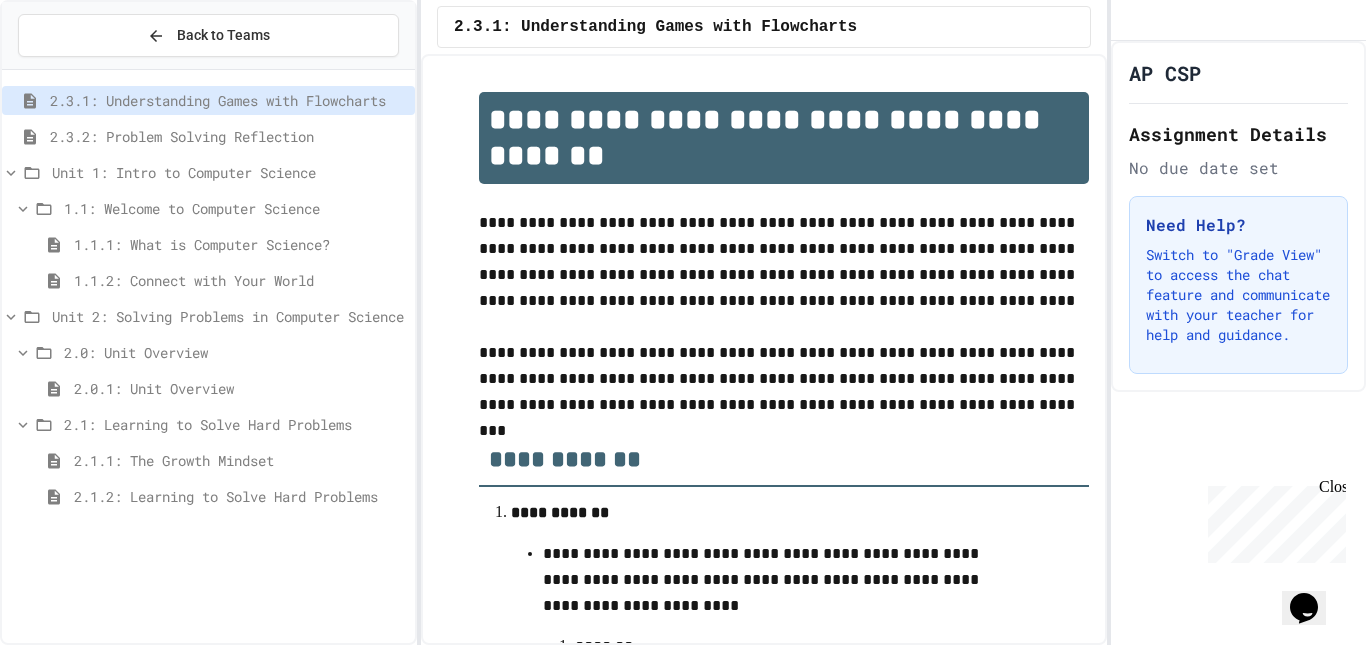 click on "1.1.1: What is Computer Science?" at bounding box center (240, 244) 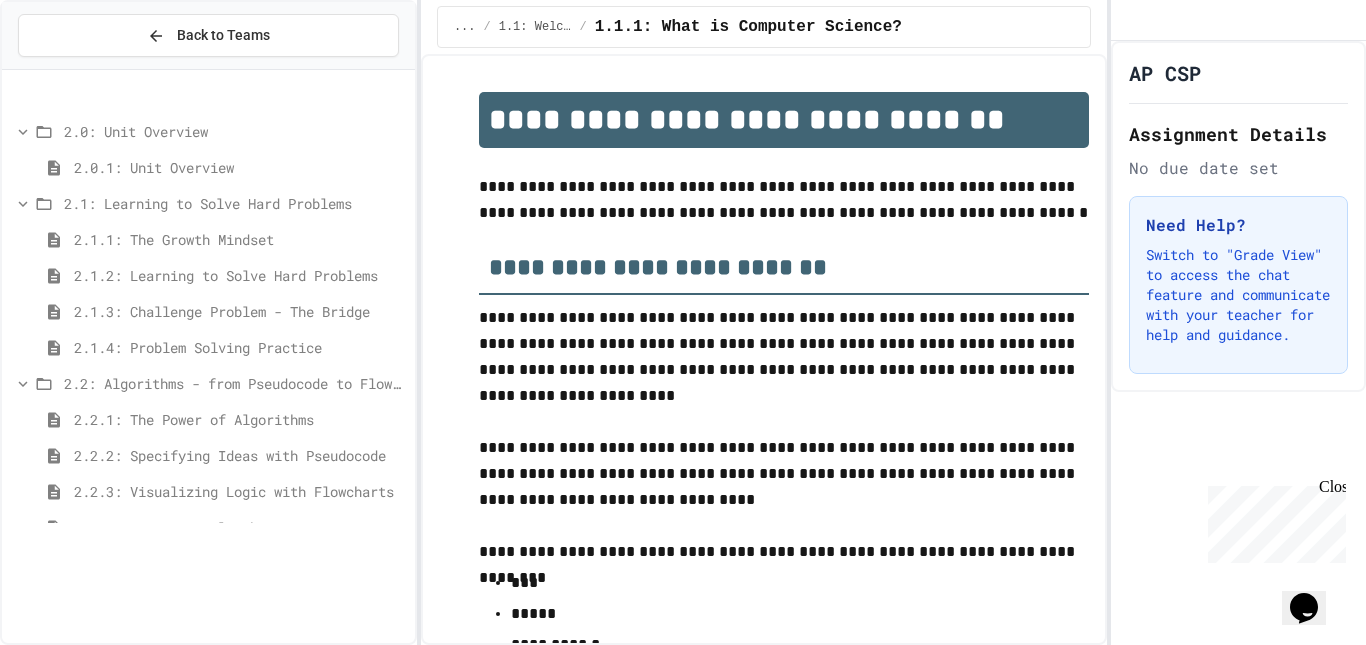scroll, scrollTop: 291, scrollLeft: 0, axis: vertical 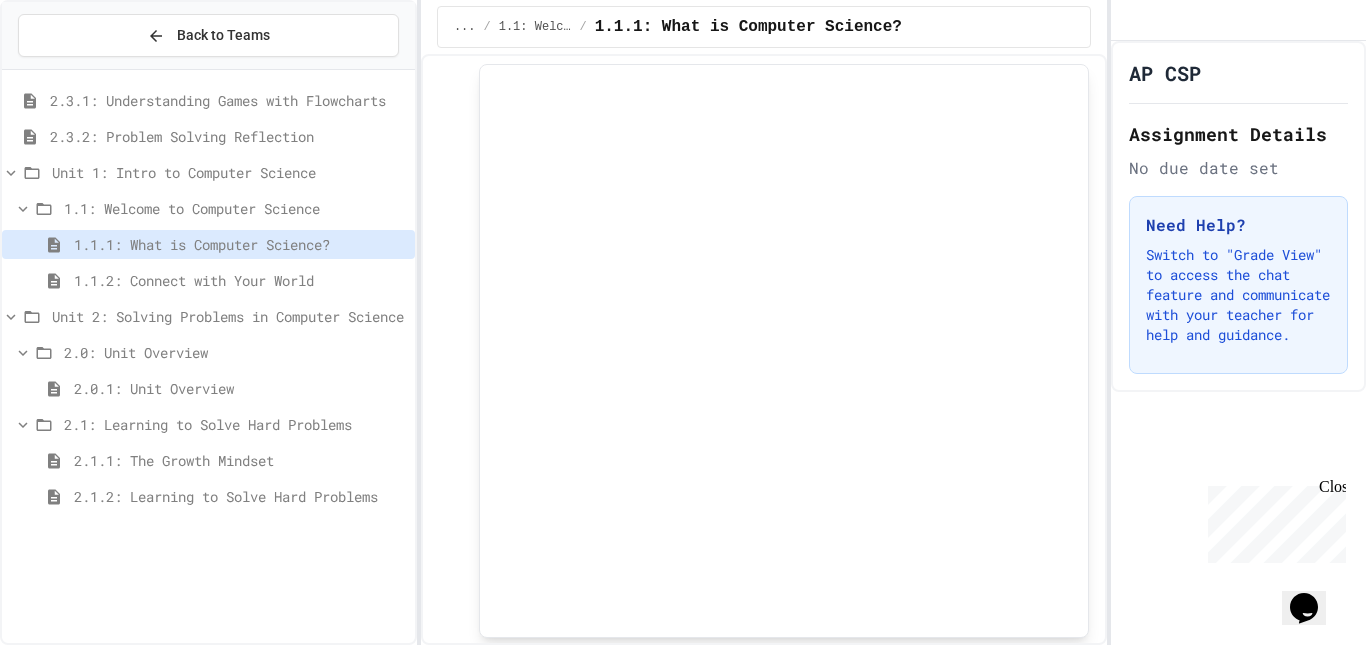 click on "1.1.2: Connect with Your World" at bounding box center (240, 280) 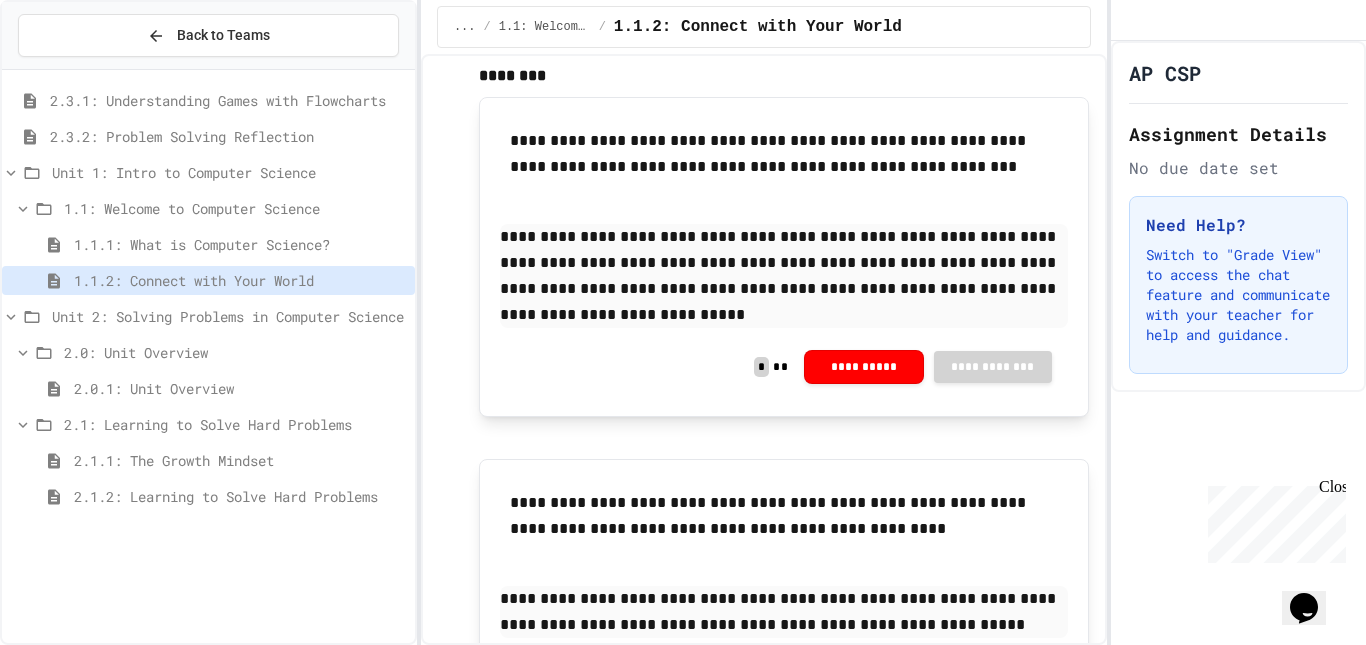 scroll, scrollTop: 733, scrollLeft: 0, axis: vertical 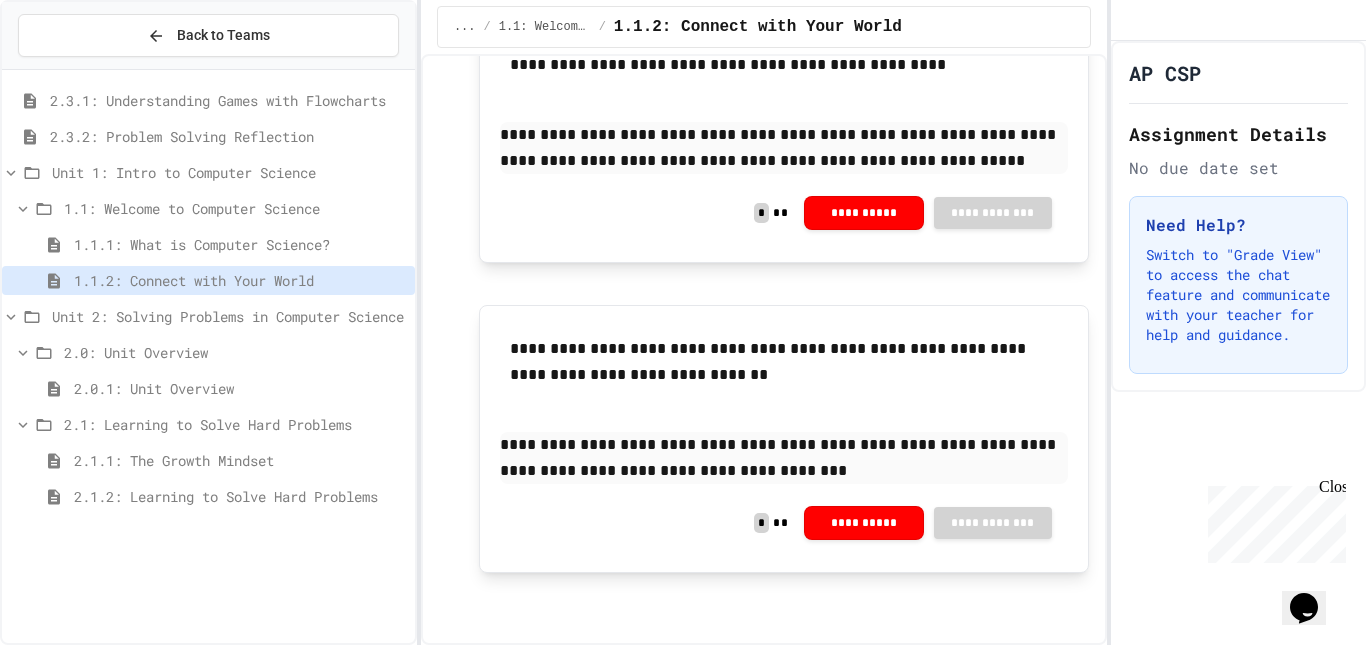 click on "2.0.1: Unit Overview" at bounding box center (240, 388) 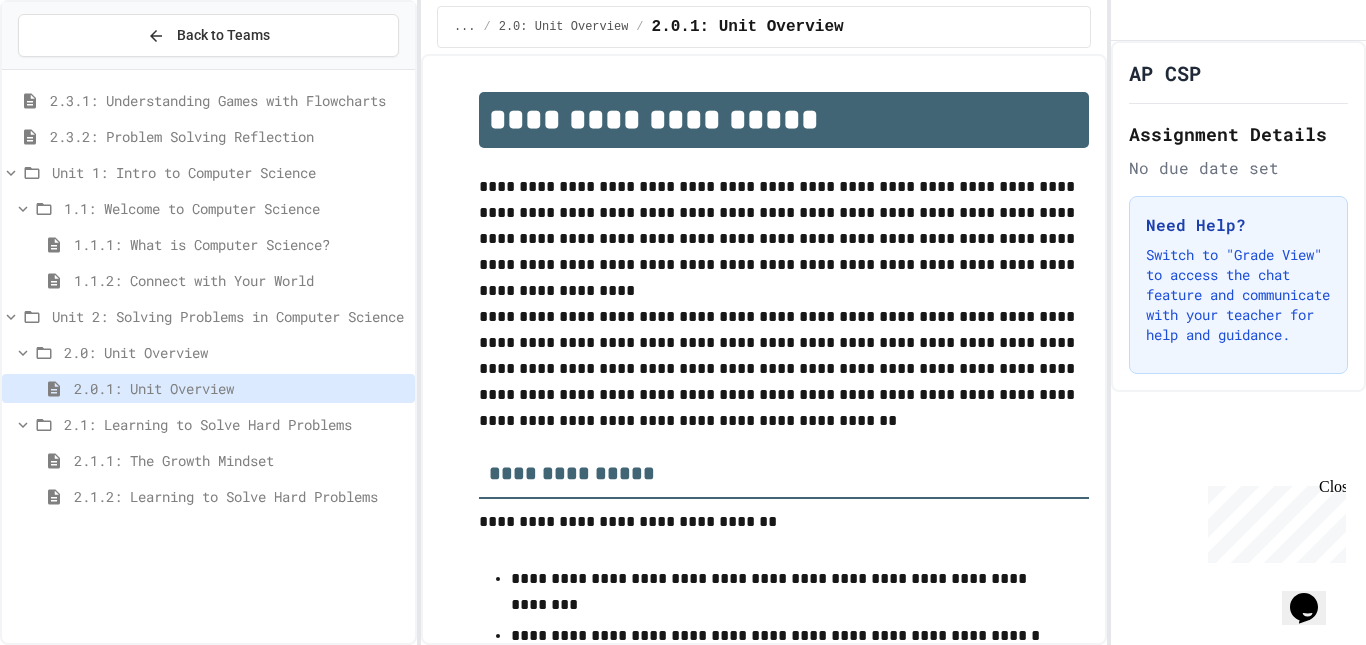 scroll, scrollTop: 410, scrollLeft: 0, axis: vertical 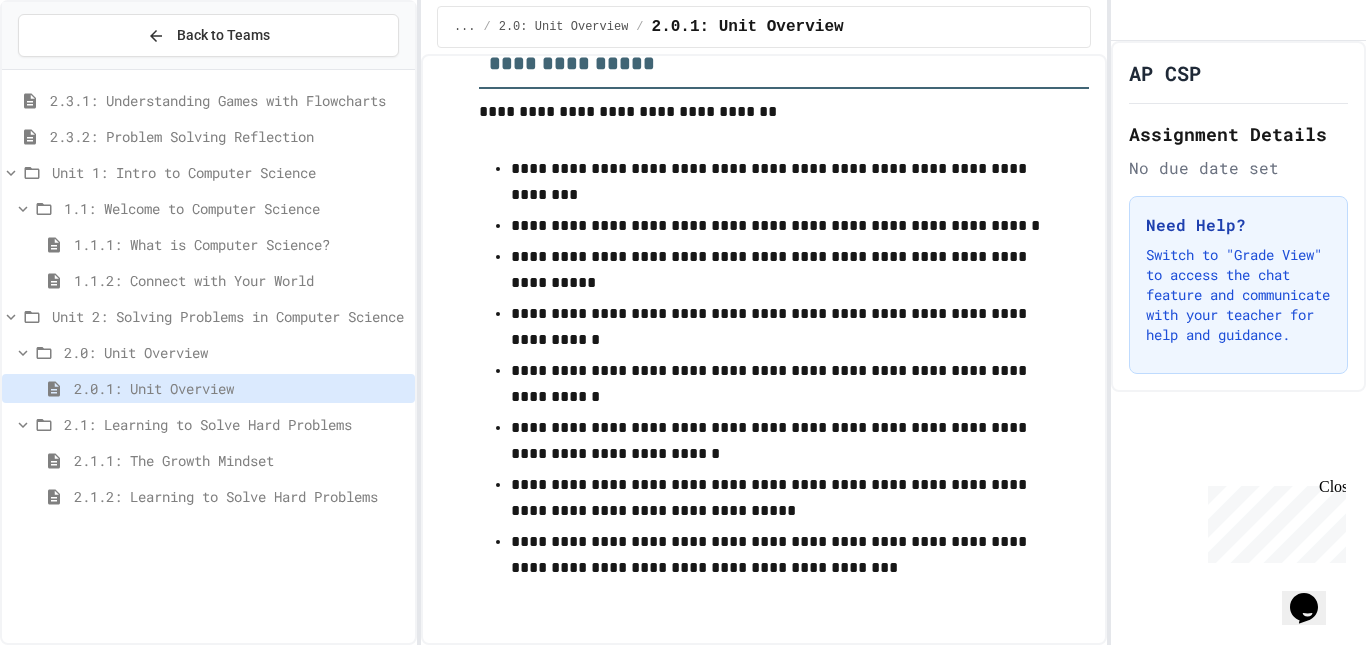 click on "2.1.1: The Growth Mindset" at bounding box center (240, 460) 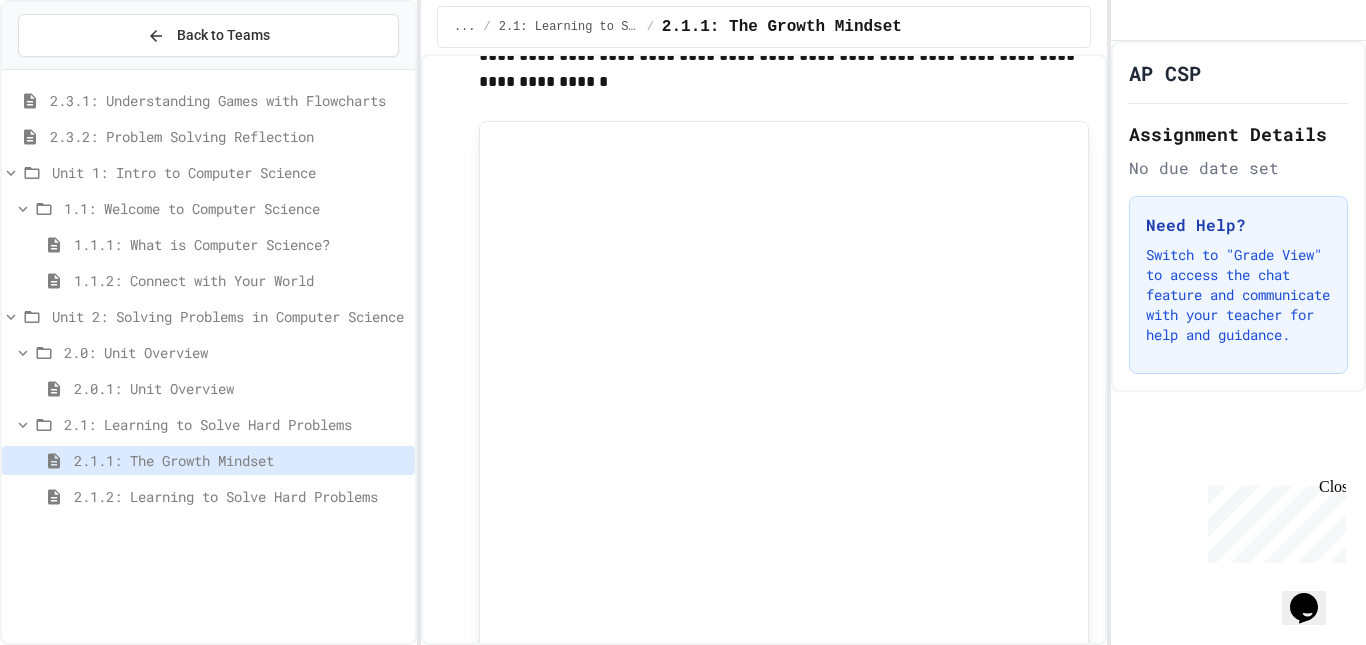 scroll, scrollTop: 166, scrollLeft: 0, axis: vertical 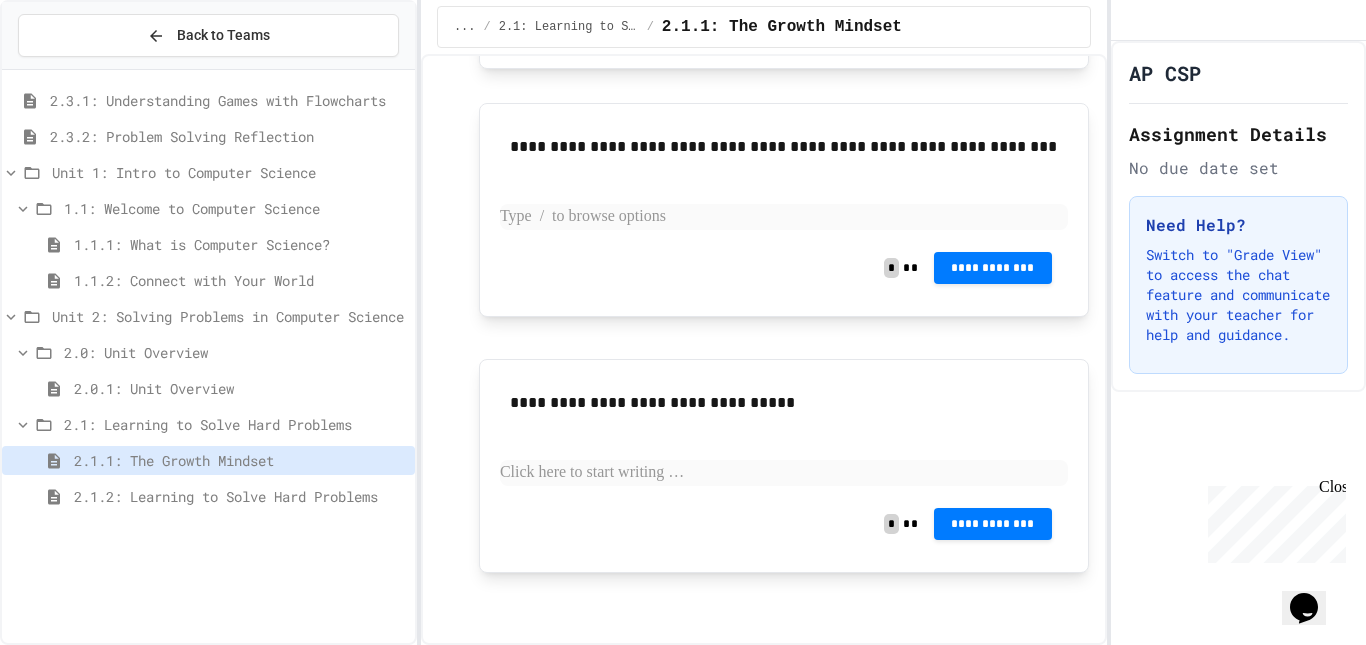 click at bounding box center [784, 217] 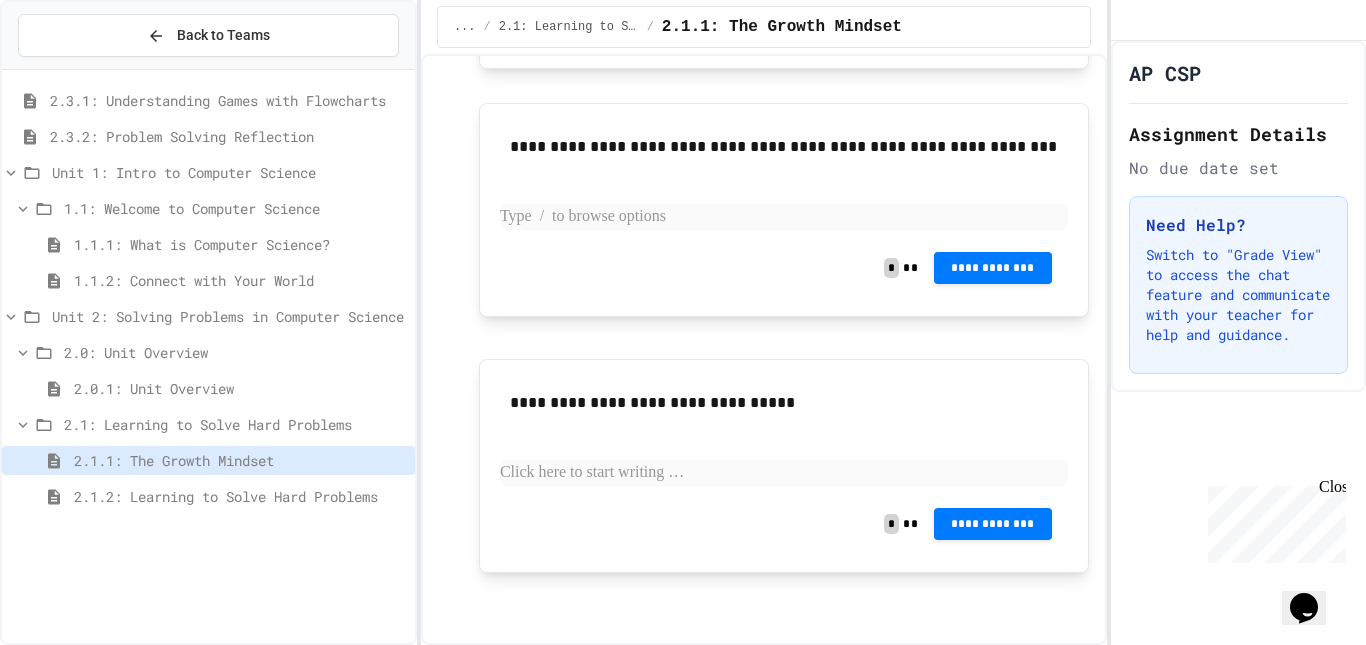 type 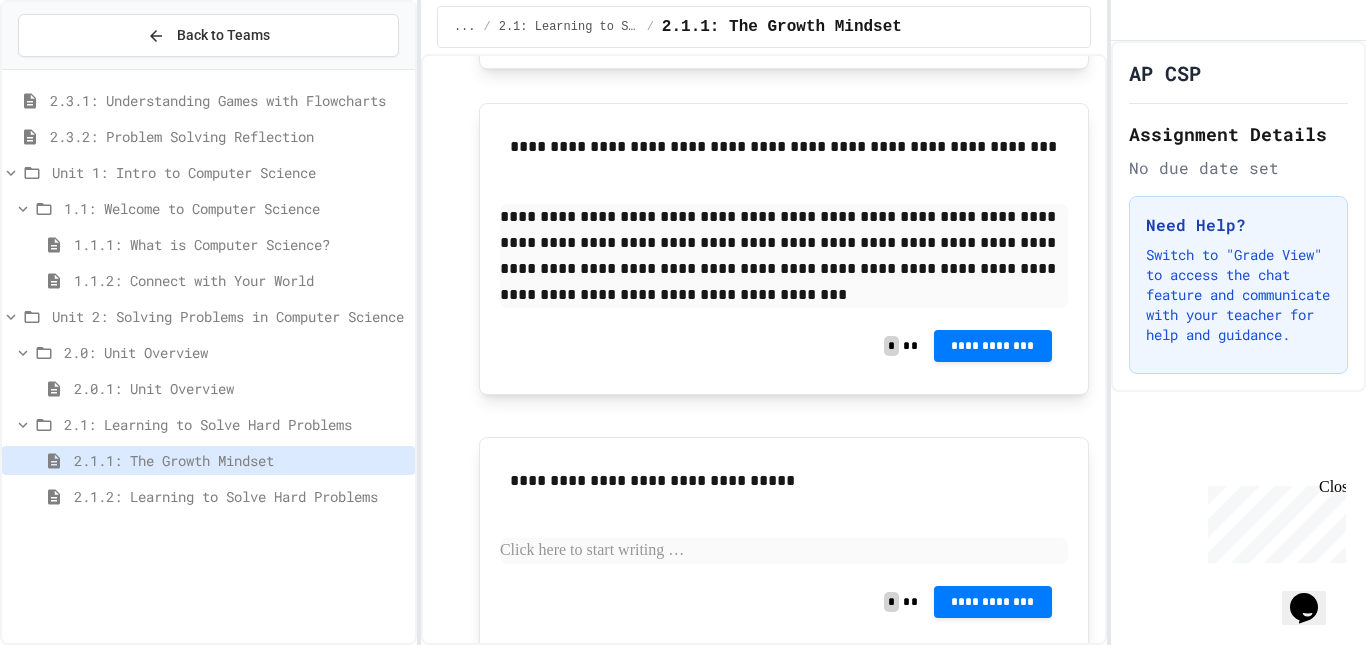 click on "**********" at bounding box center [784, 256] 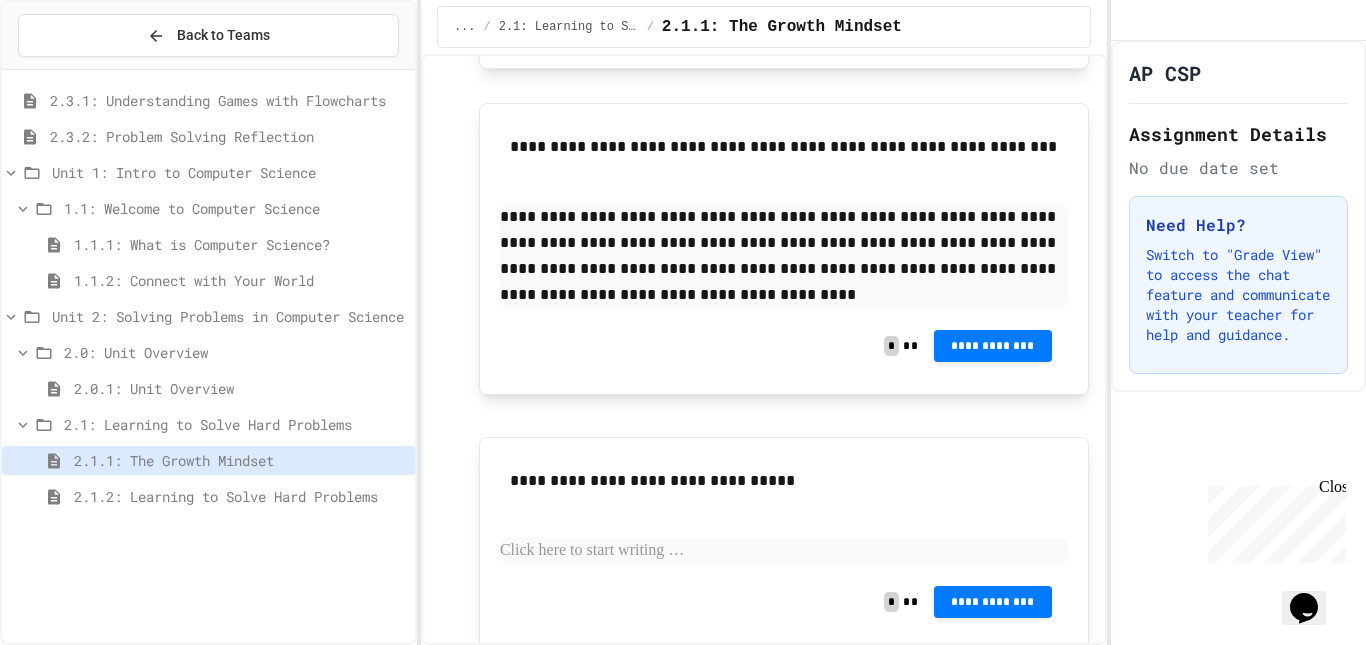 scroll, scrollTop: 1565, scrollLeft: 0, axis: vertical 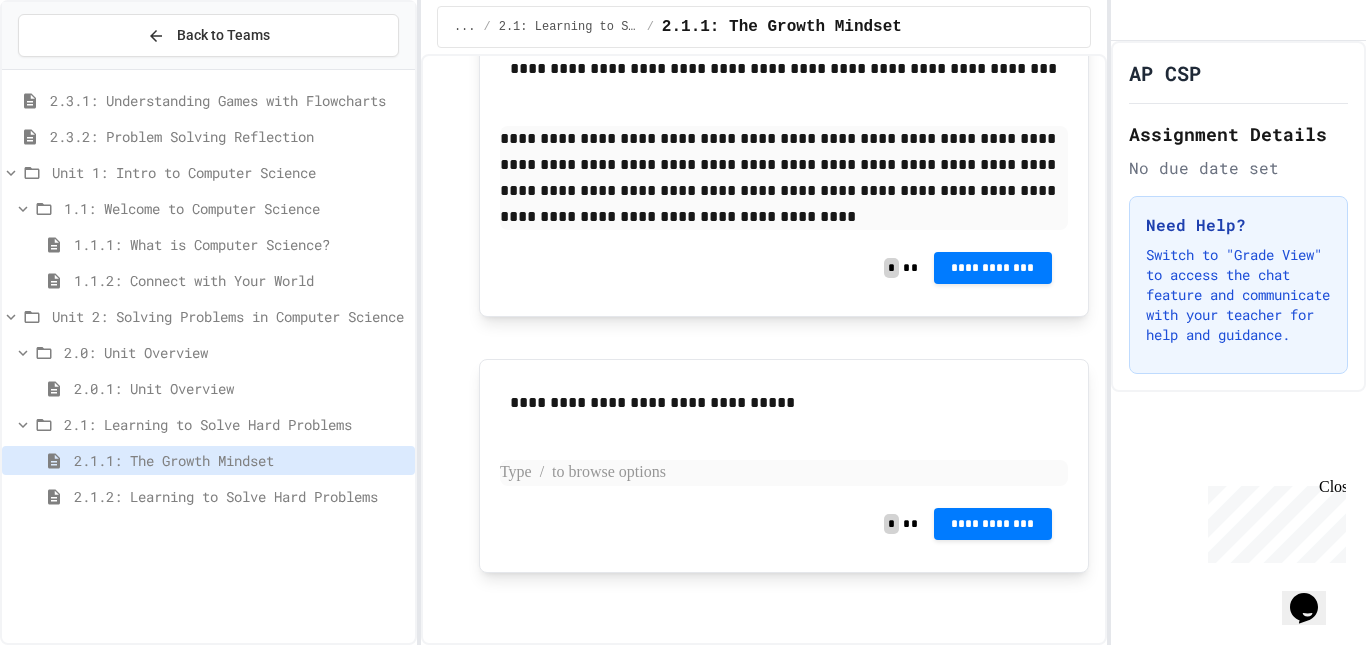 click at bounding box center [784, 473] 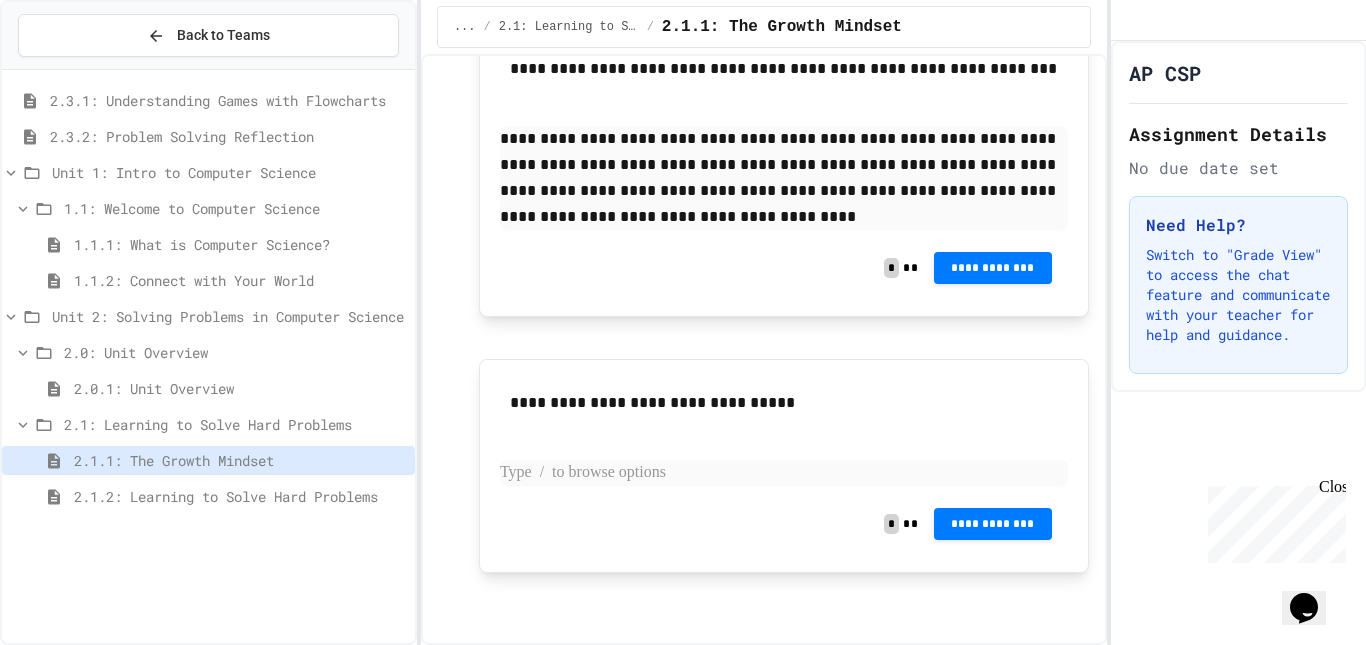 type 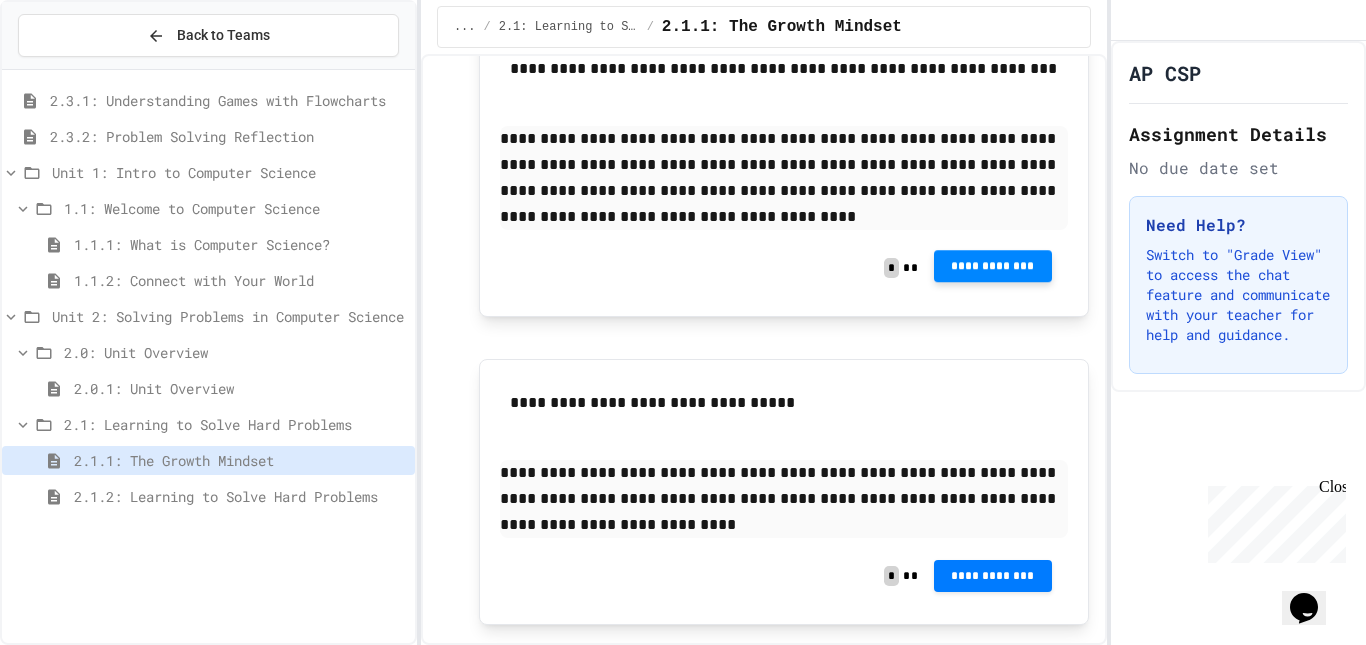 click on "**********" at bounding box center [993, 266] 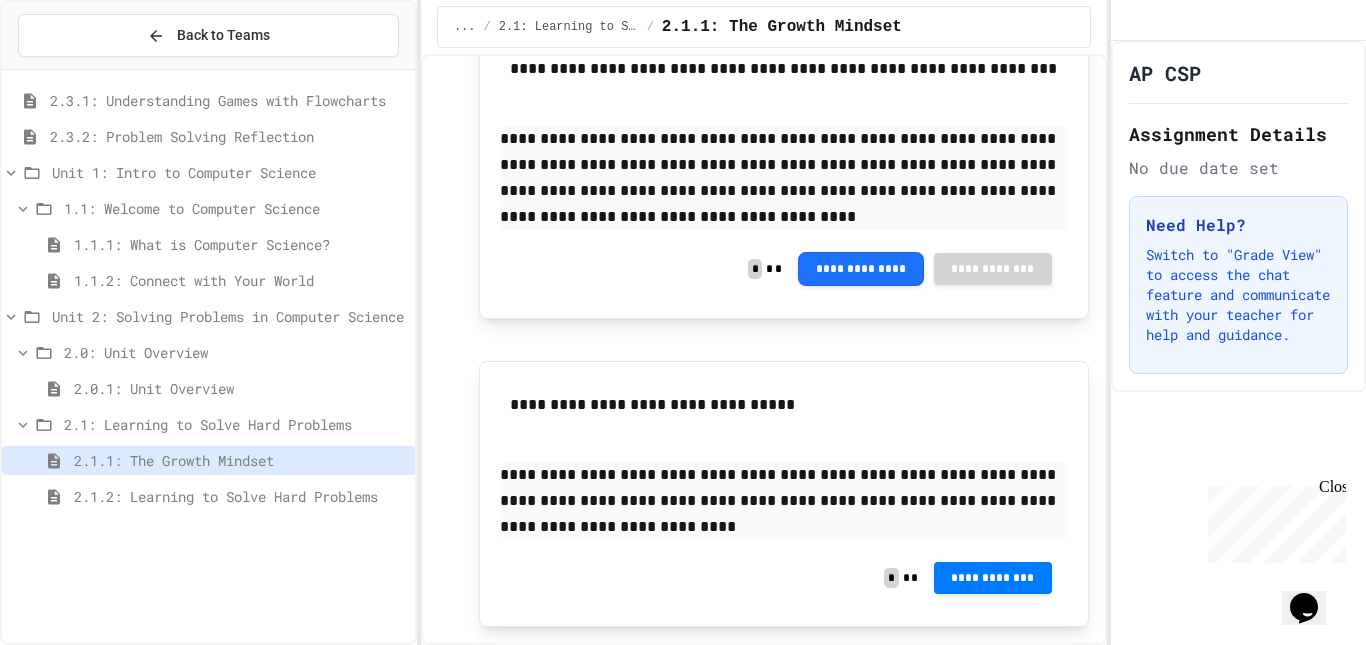 click 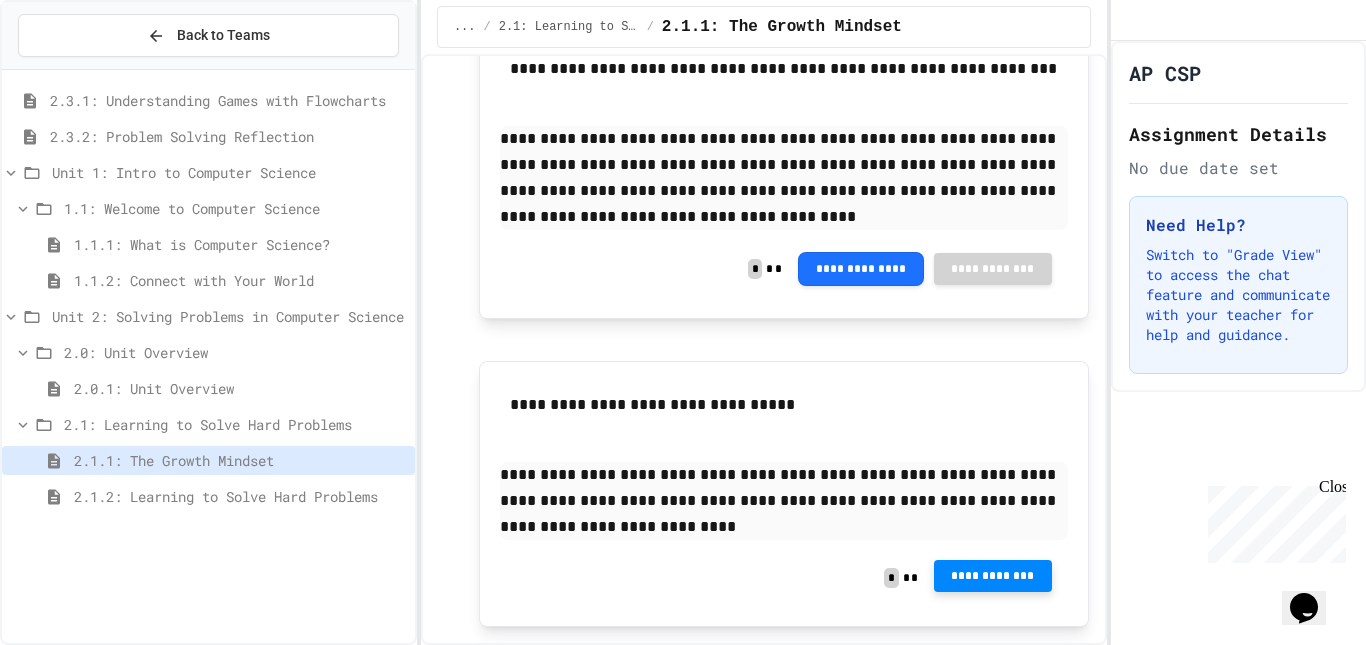 click on "**********" at bounding box center (993, 576) 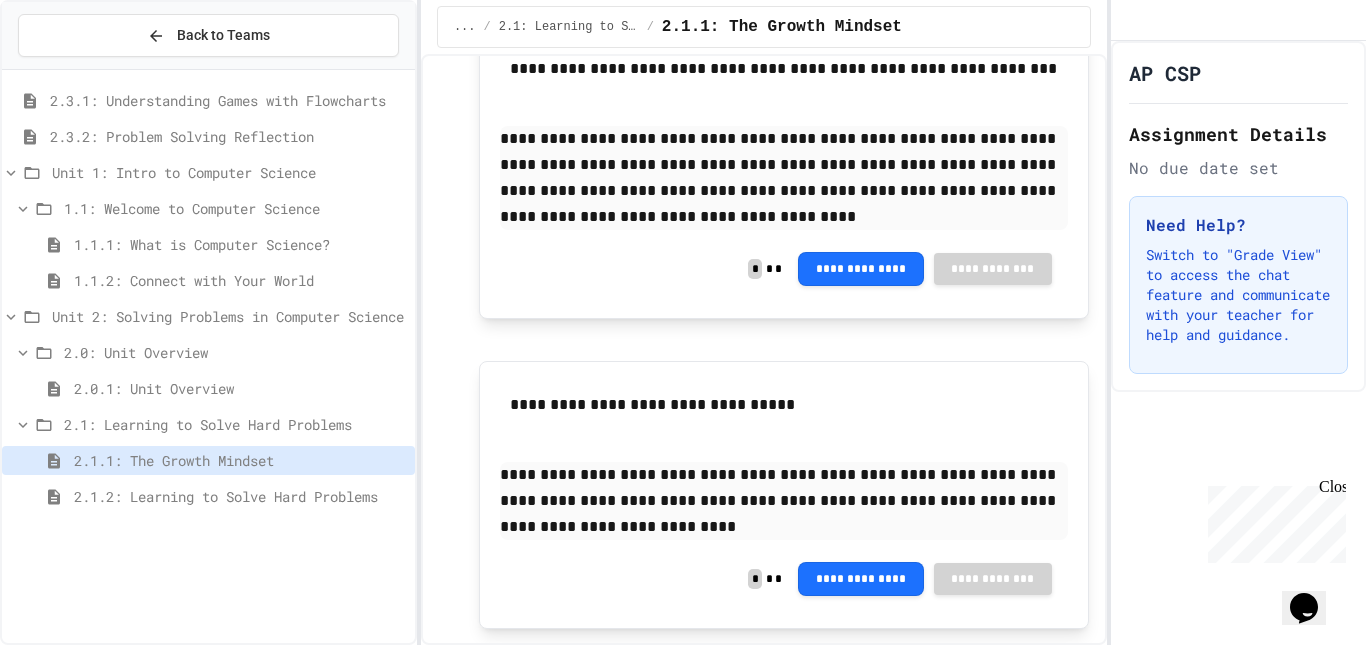 click 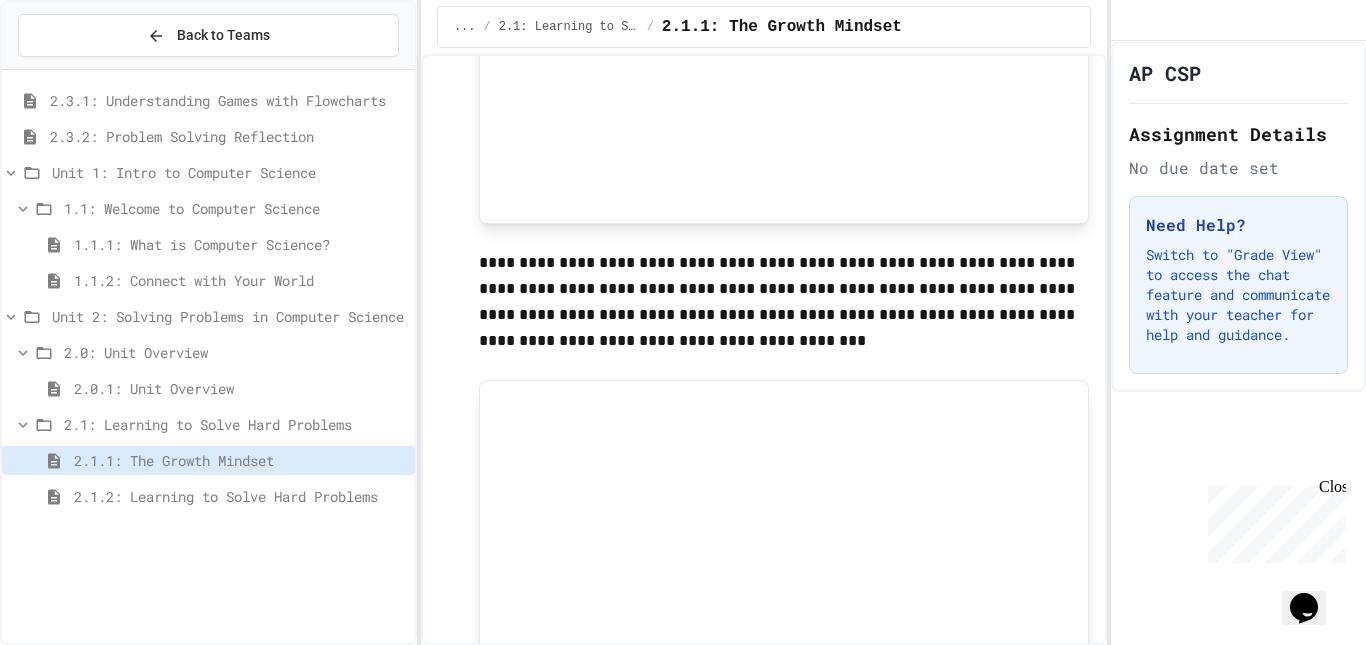 scroll, scrollTop: 394, scrollLeft: 0, axis: vertical 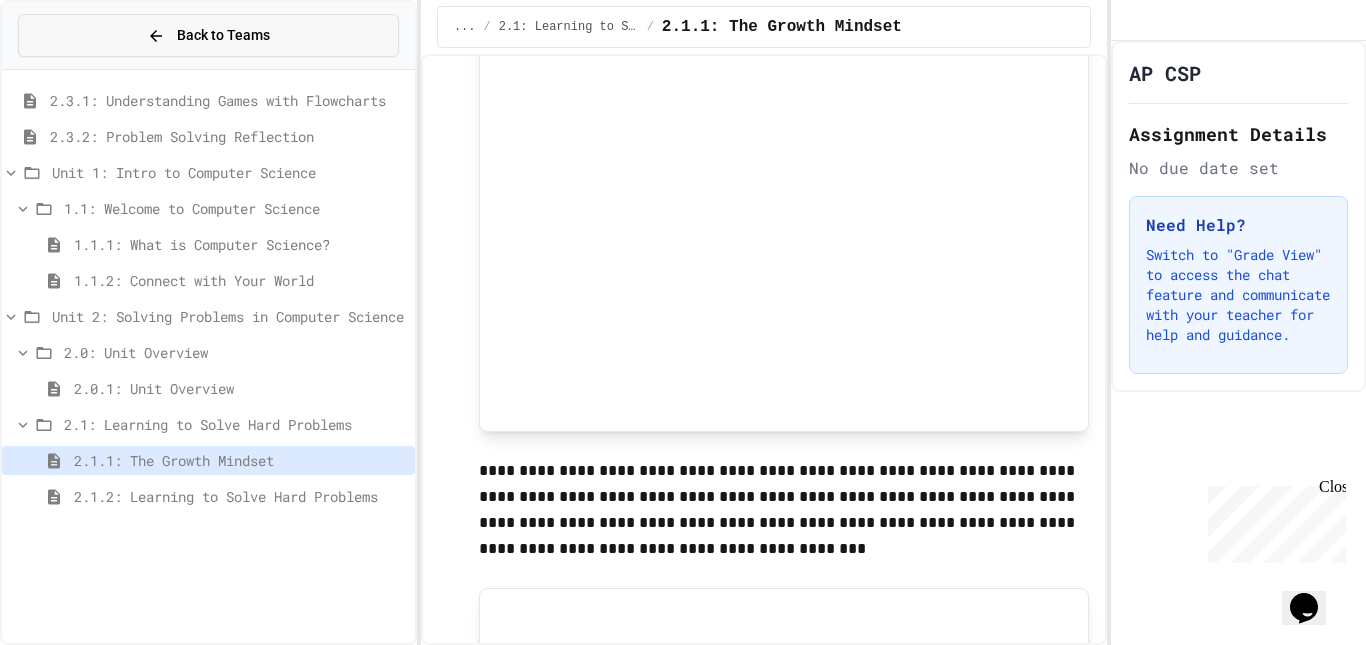 click on "Back to Teams" at bounding box center [223, 35] 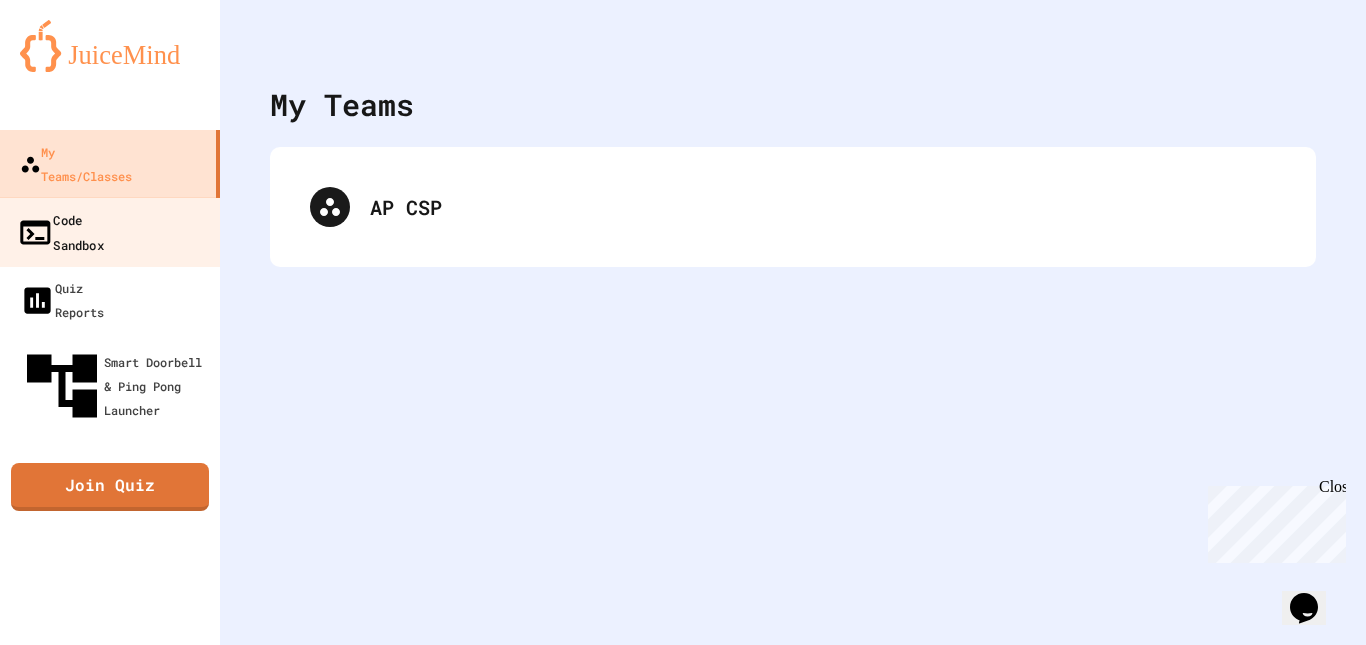 click on "Code Sandbox" at bounding box center [110, 232] 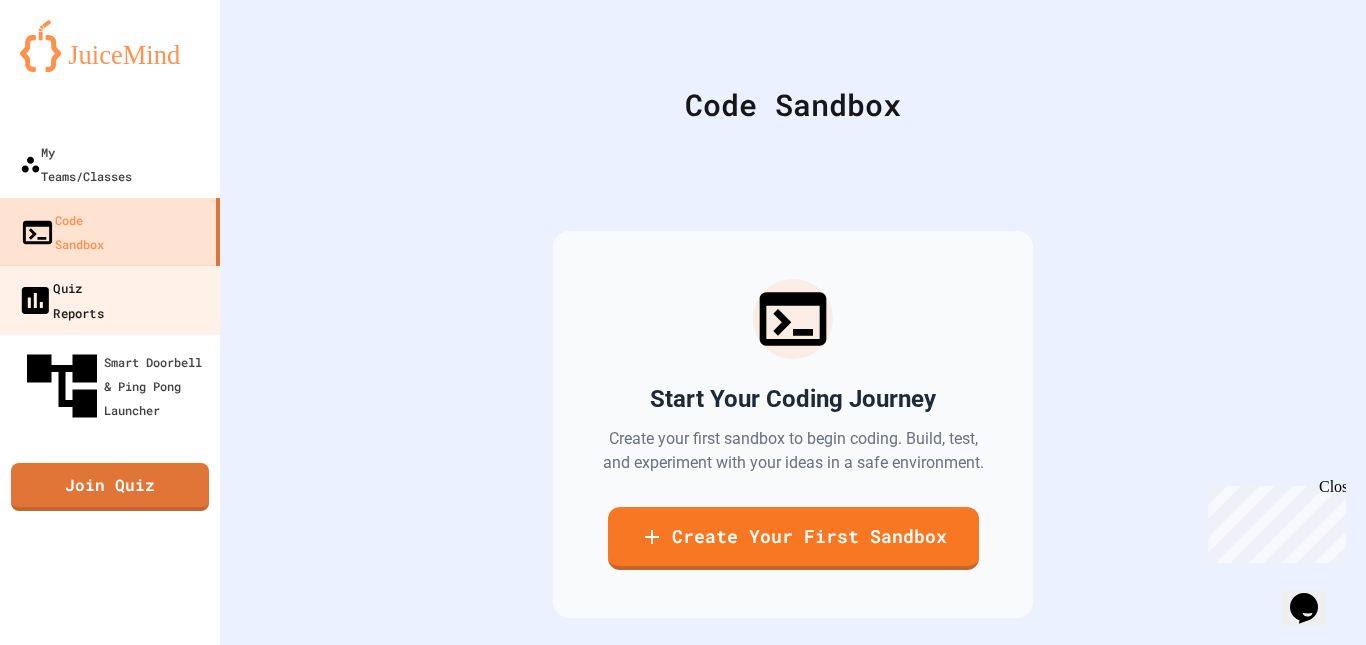 click on "Quiz Reports" at bounding box center [110, 300] 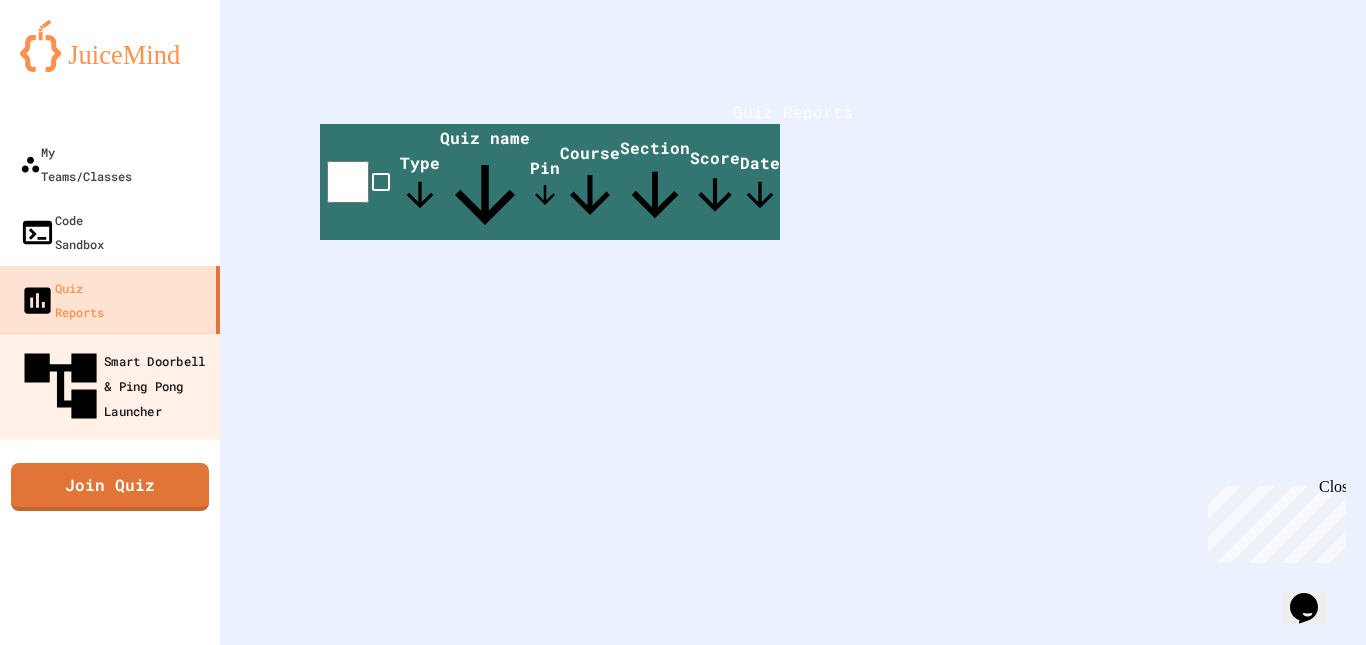 click on "Smart Doorbell & Ping Pong Launcher" at bounding box center (116, 386) 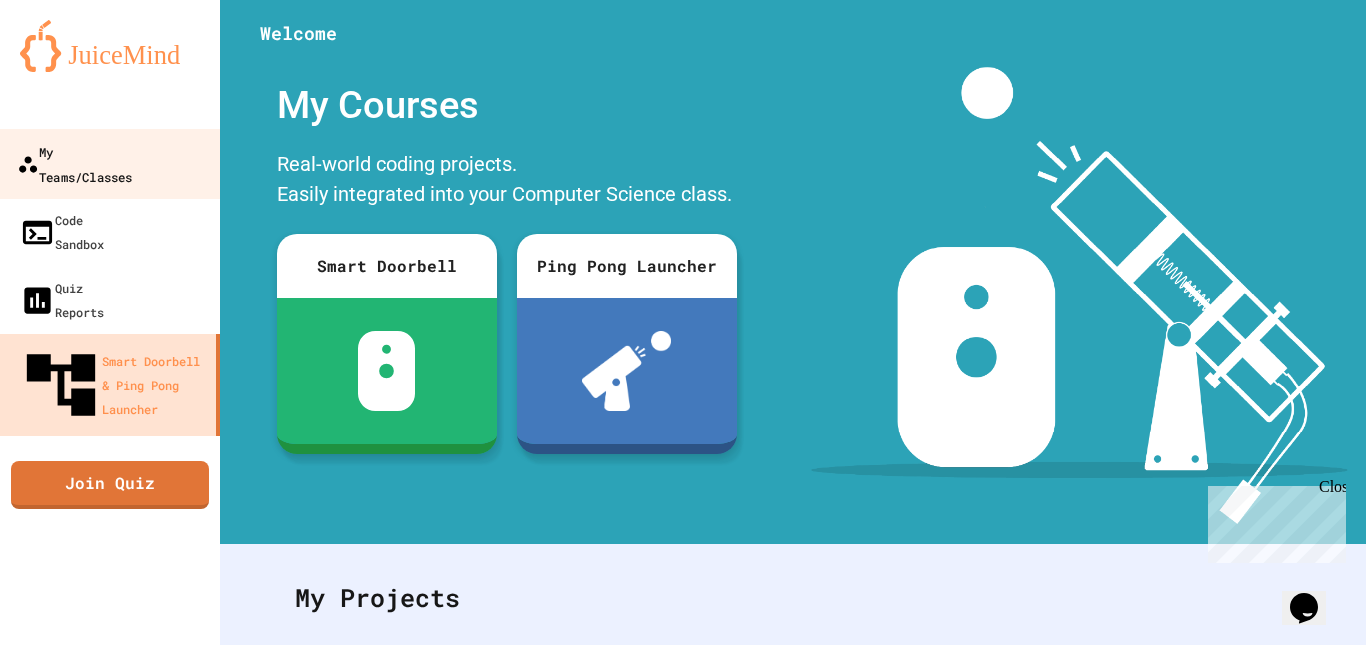 click on "My Teams/Classes" at bounding box center (74, 163) 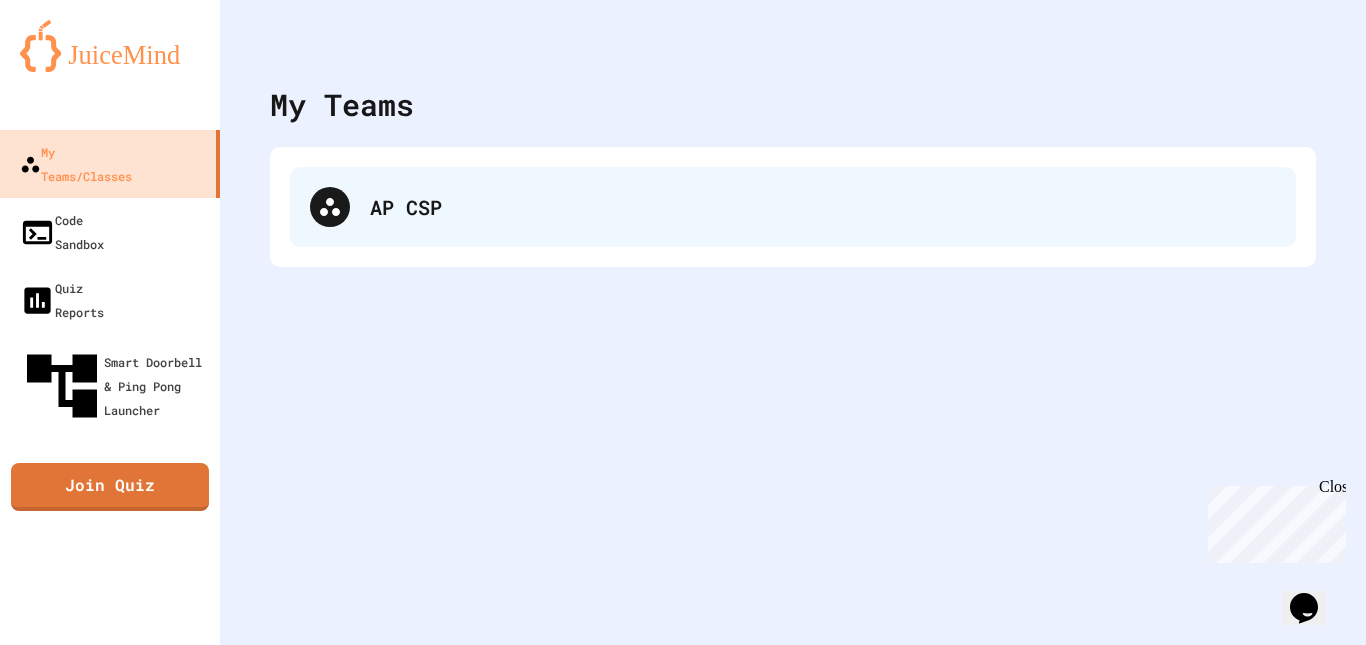 click on "AP CSP" at bounding box center [793, 207] 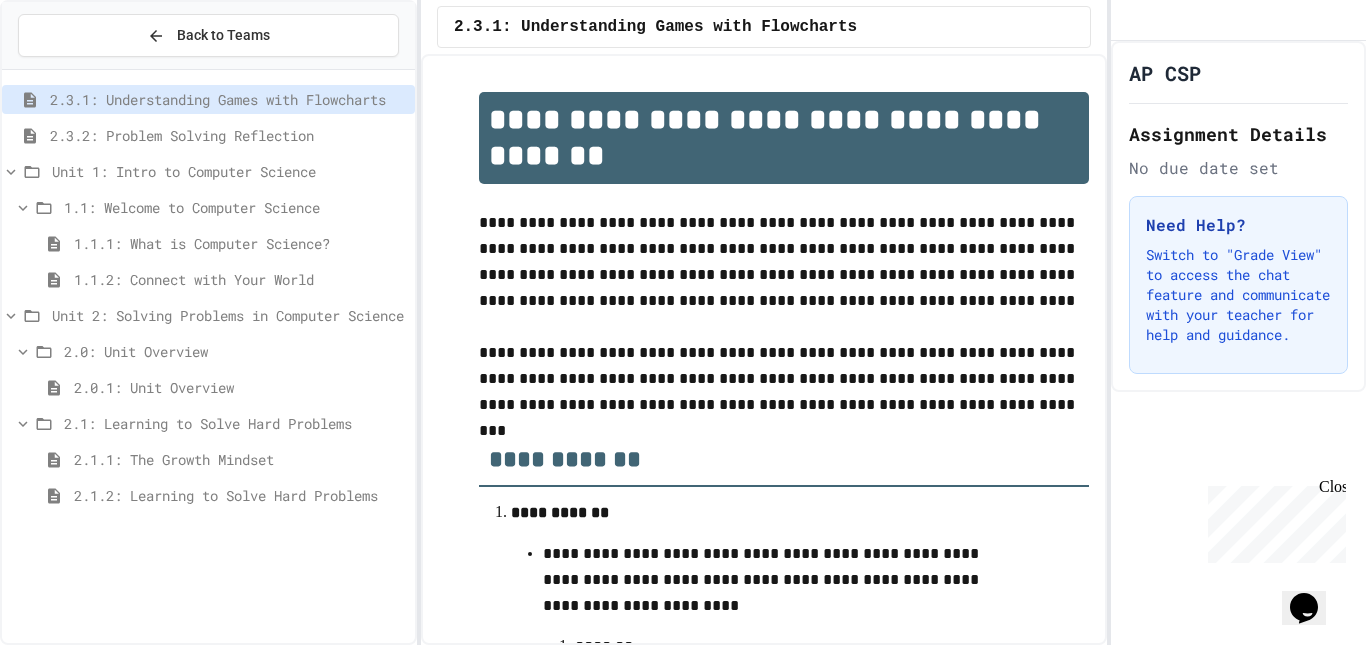 scroll, scrollTop: 0, scrollLeft: 0, axis: both 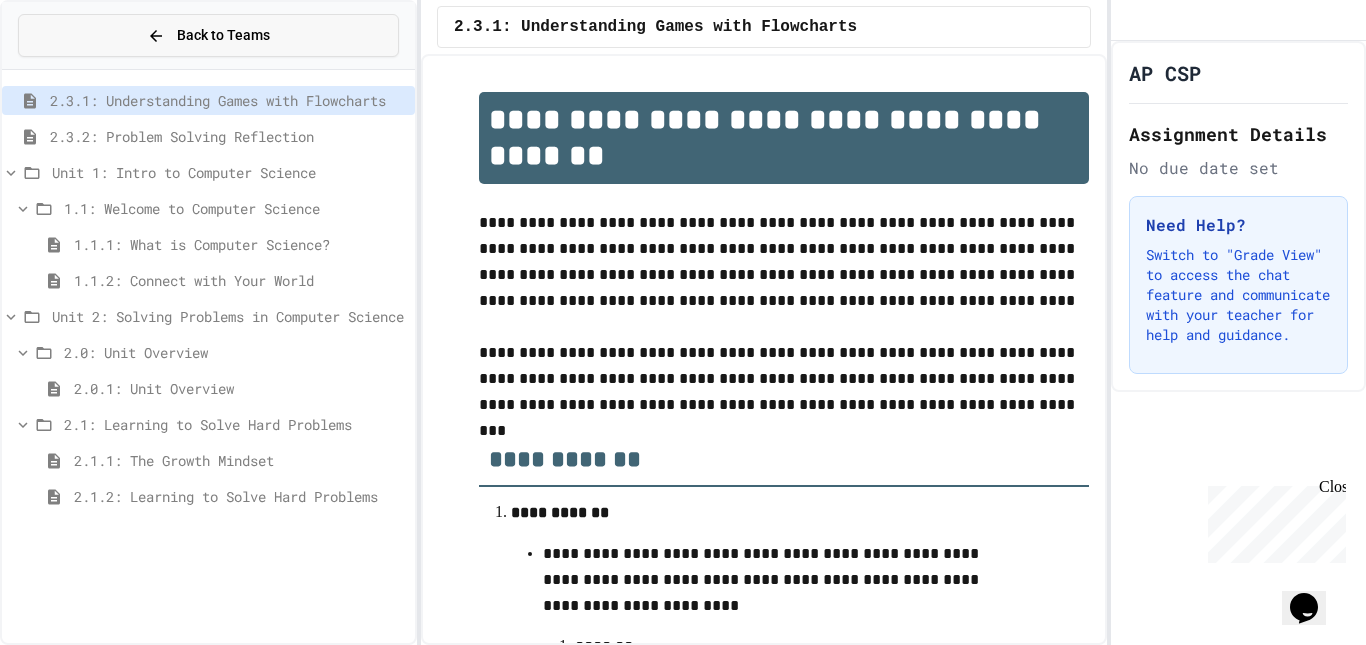 click on "Back to Teams" at bounding box center [208, 35] 